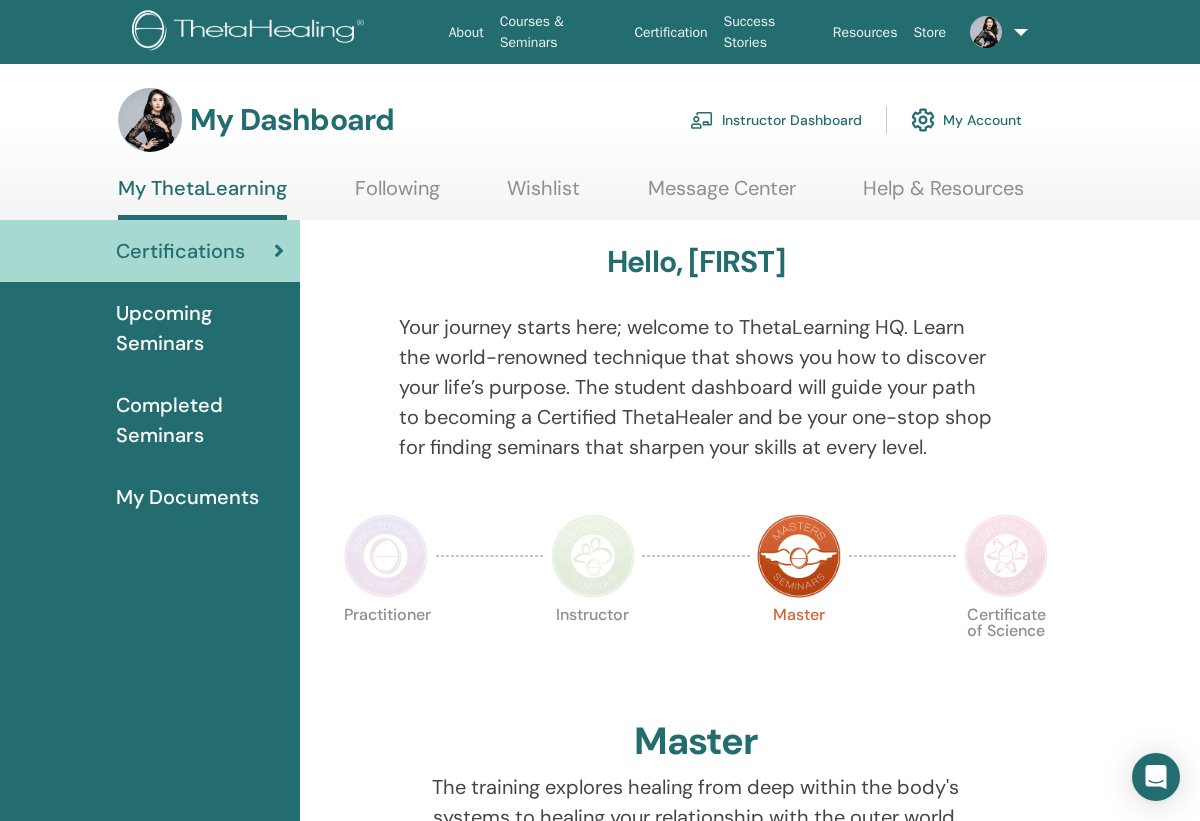 scroll, scrollTop: 0, scrollLeft: 0, axis: both 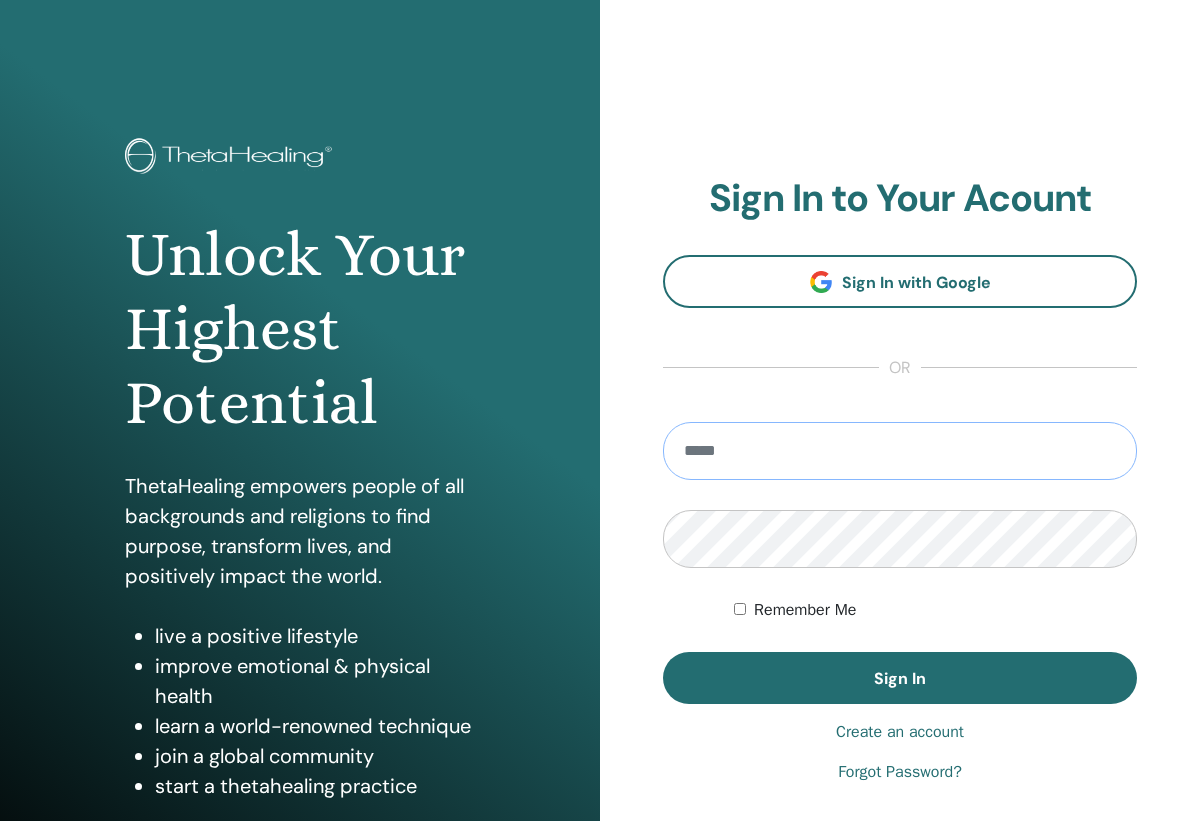 type on "**********" 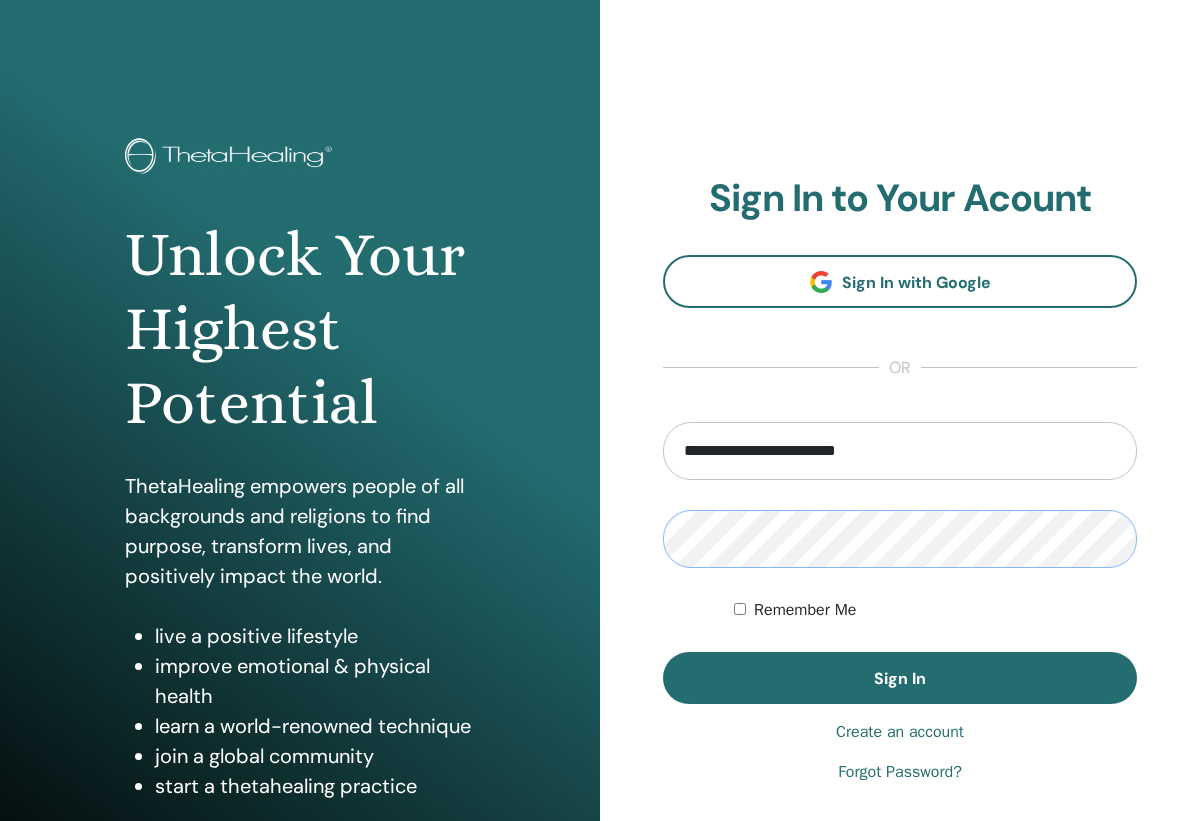 click on "Sign In" at bounding box center (900, 678) 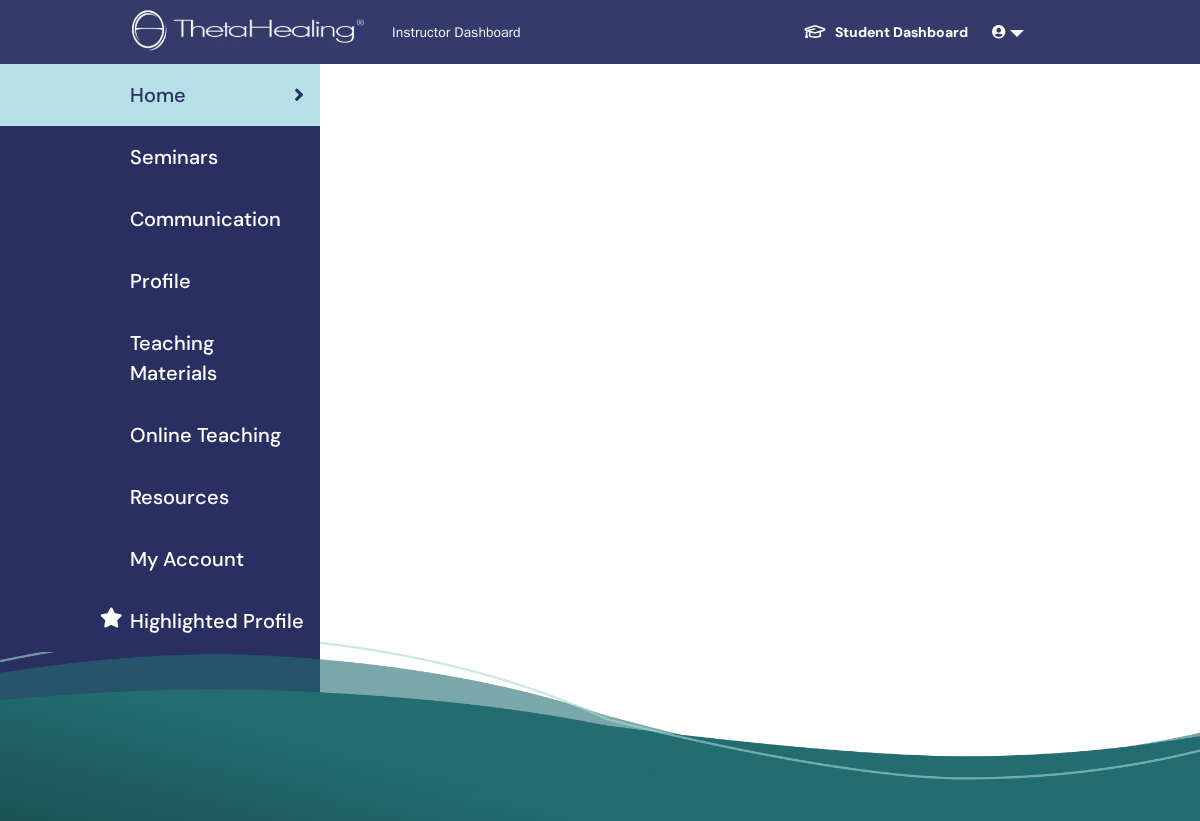 scroll, scrollTop: 0, scrollLeft: 0, axis: both 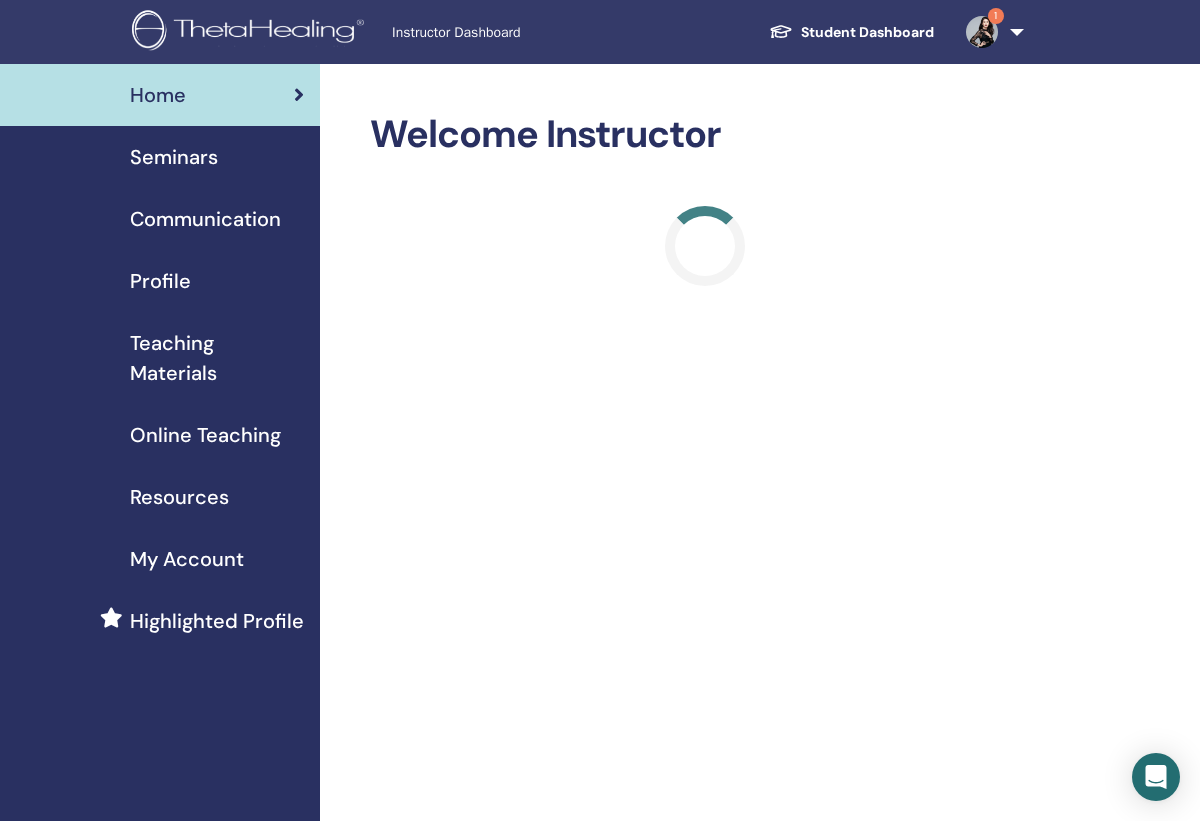 click at bounding box center (982, 32) 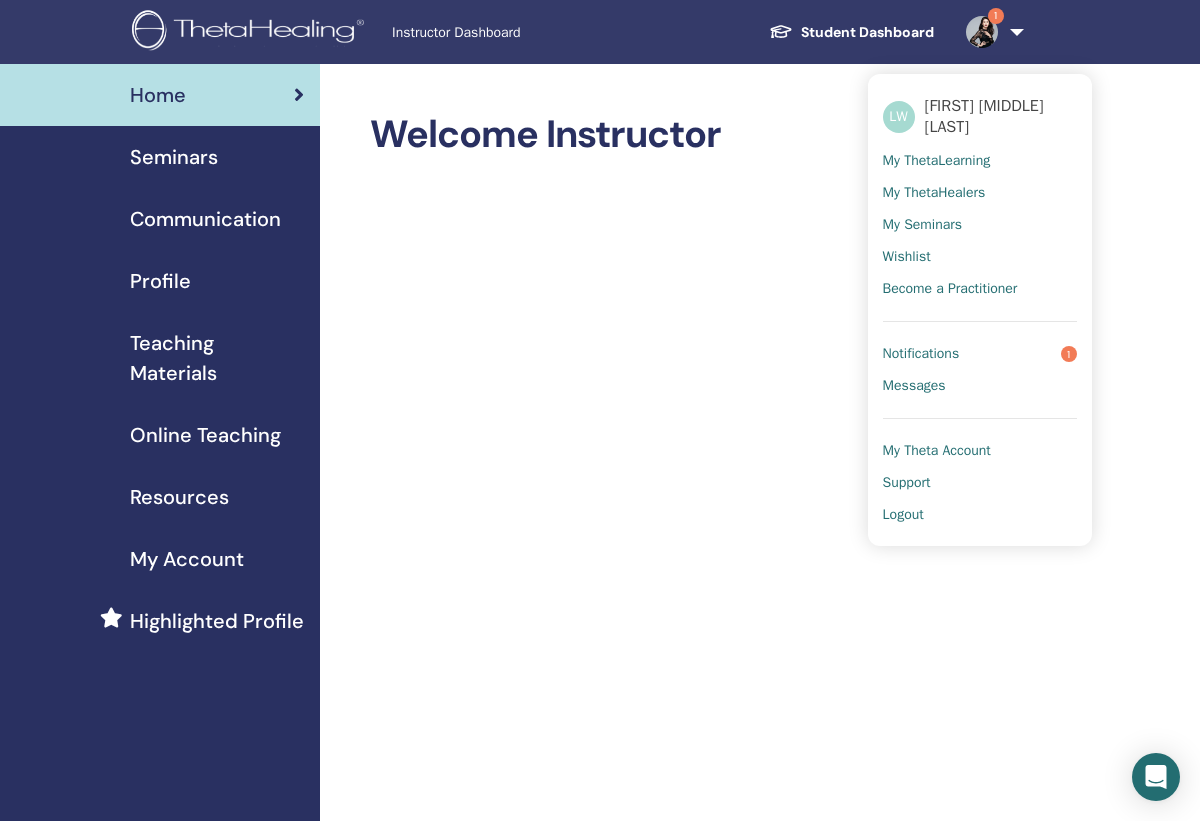 click on "Notifications" at bounding box center (921, 354) 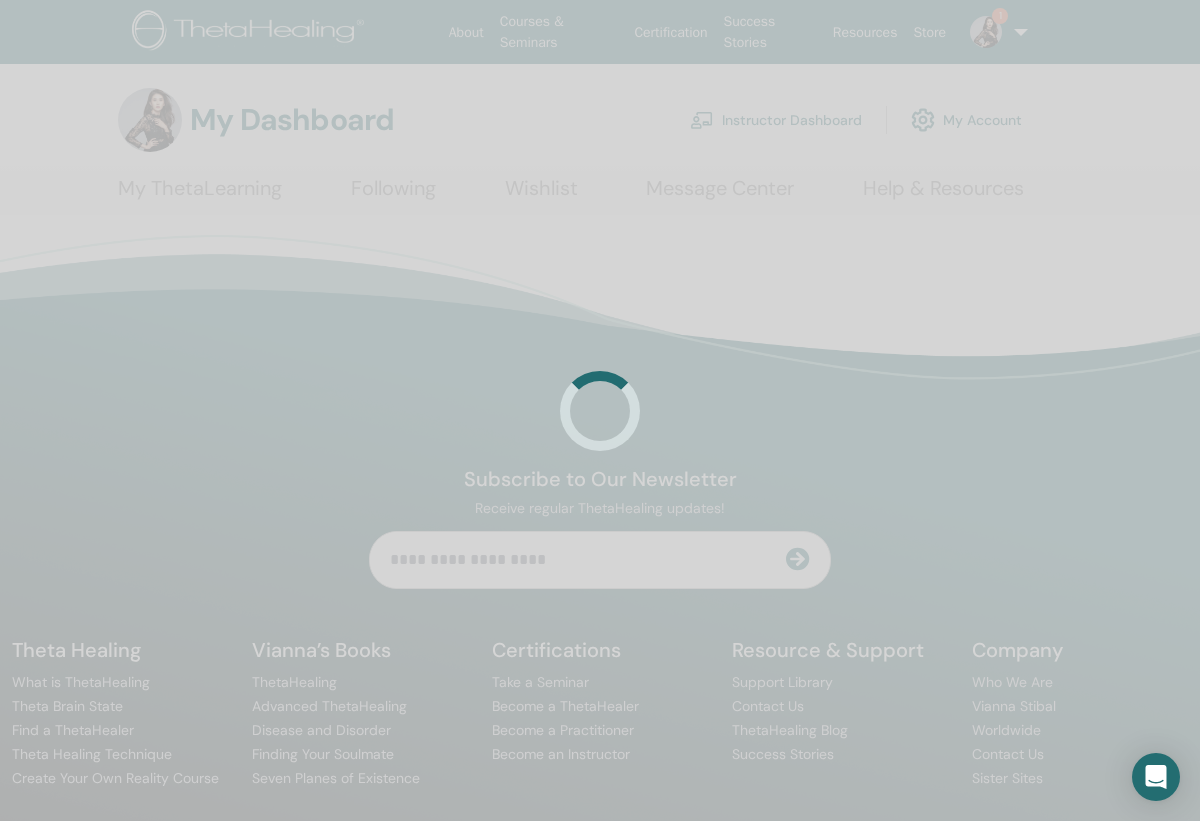 scroll, scrollTop: 0, scrollLeft: 0, axis: both 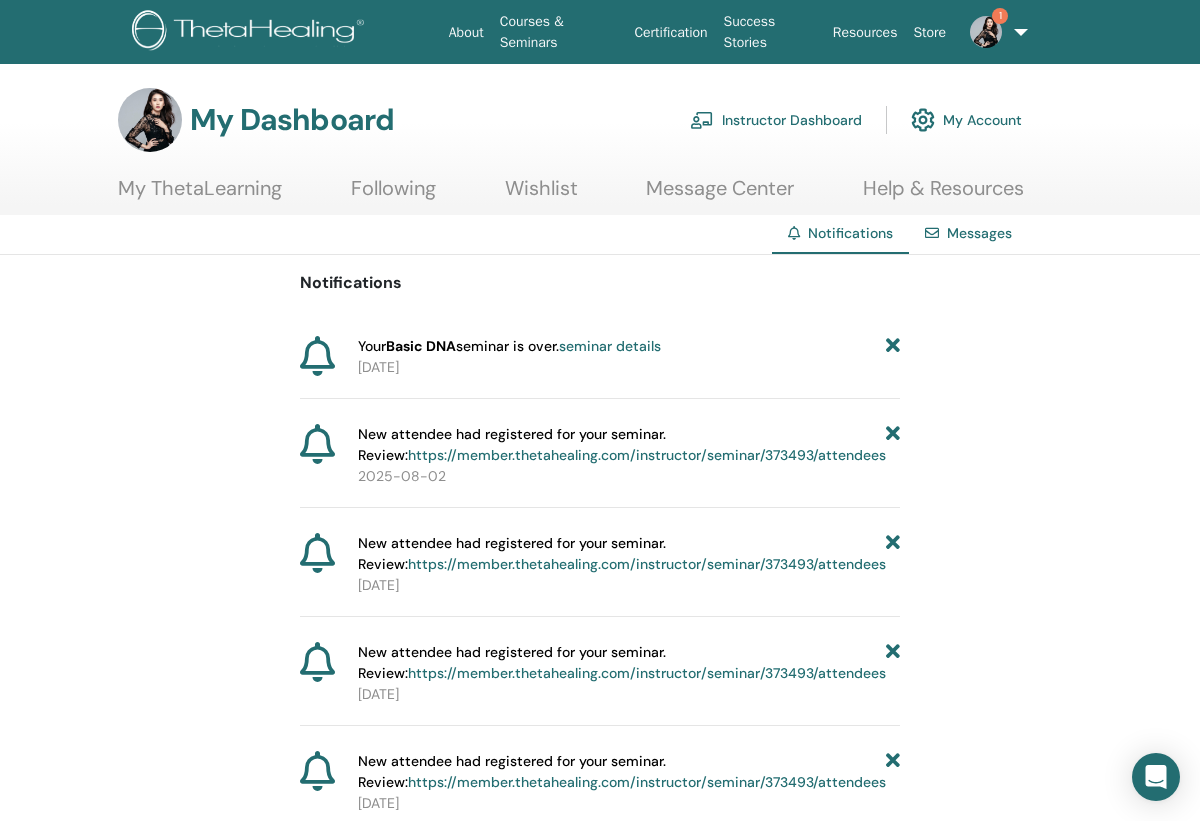 click on "Instructor Dashboard" at bounding box center (776, 120) 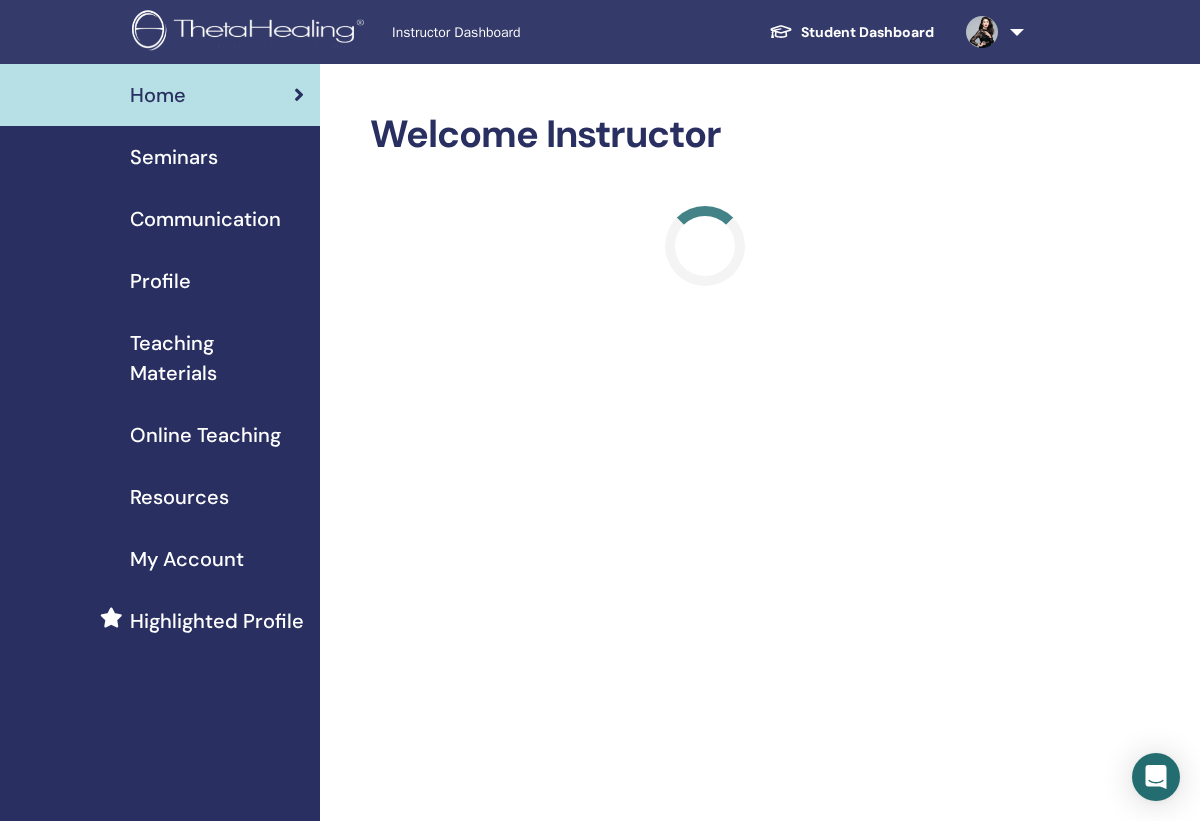 scroll, scrollTop: 0, scrollLeft: 0, axis: both 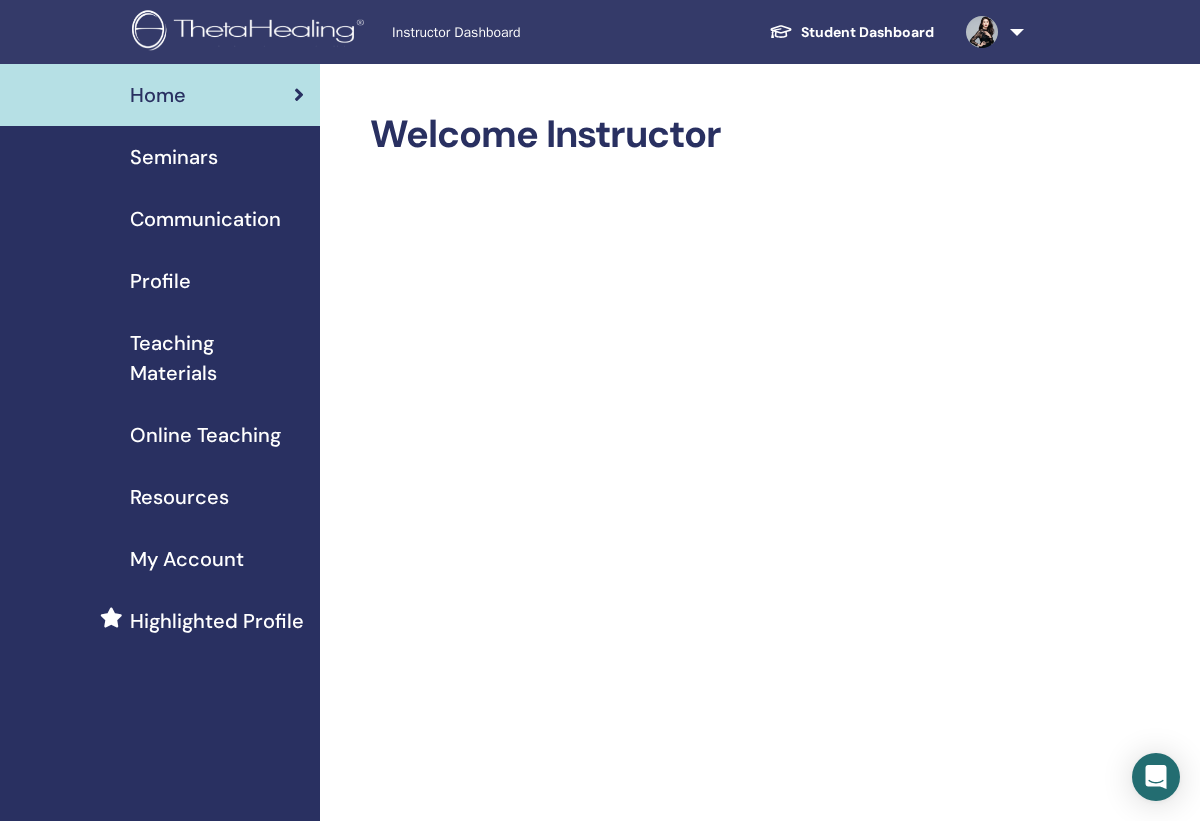 click on "Seminars" at bounding box center [174, 157] 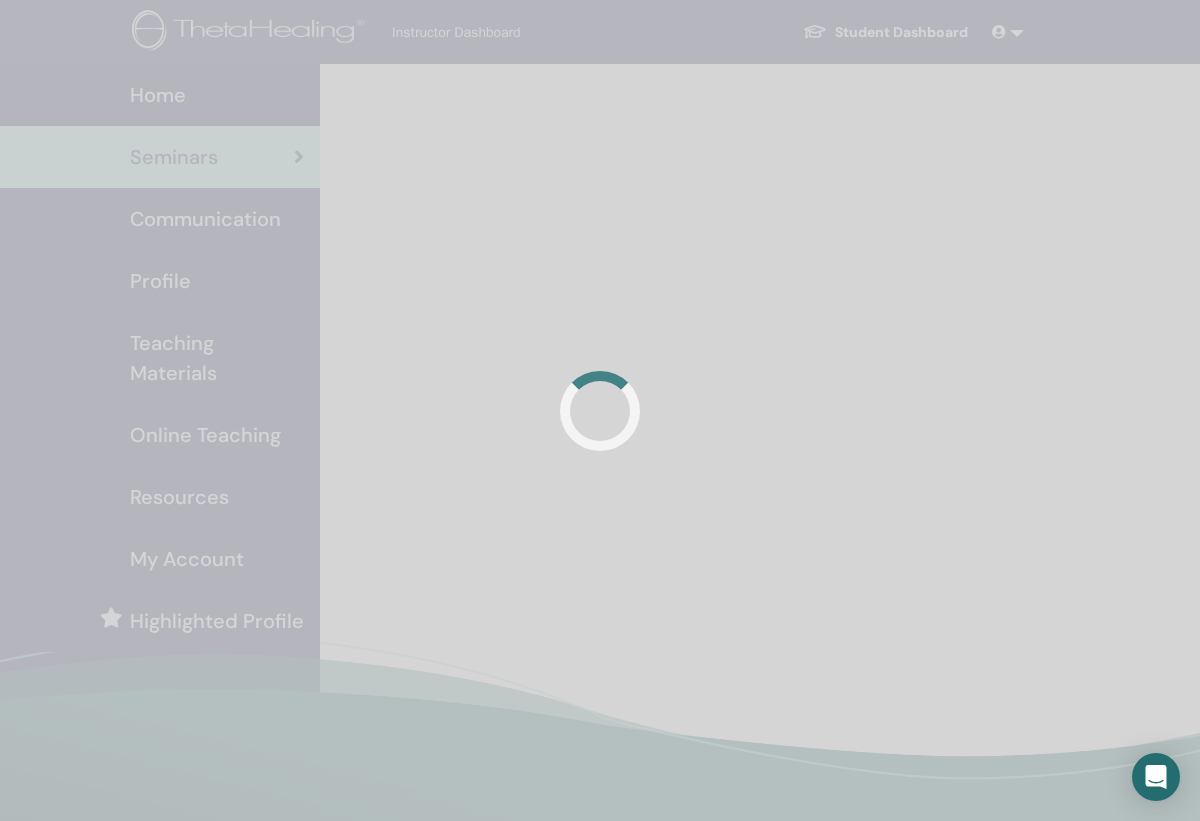 scroll, scrollTop: 0, scrollLeft: 0, axis: both 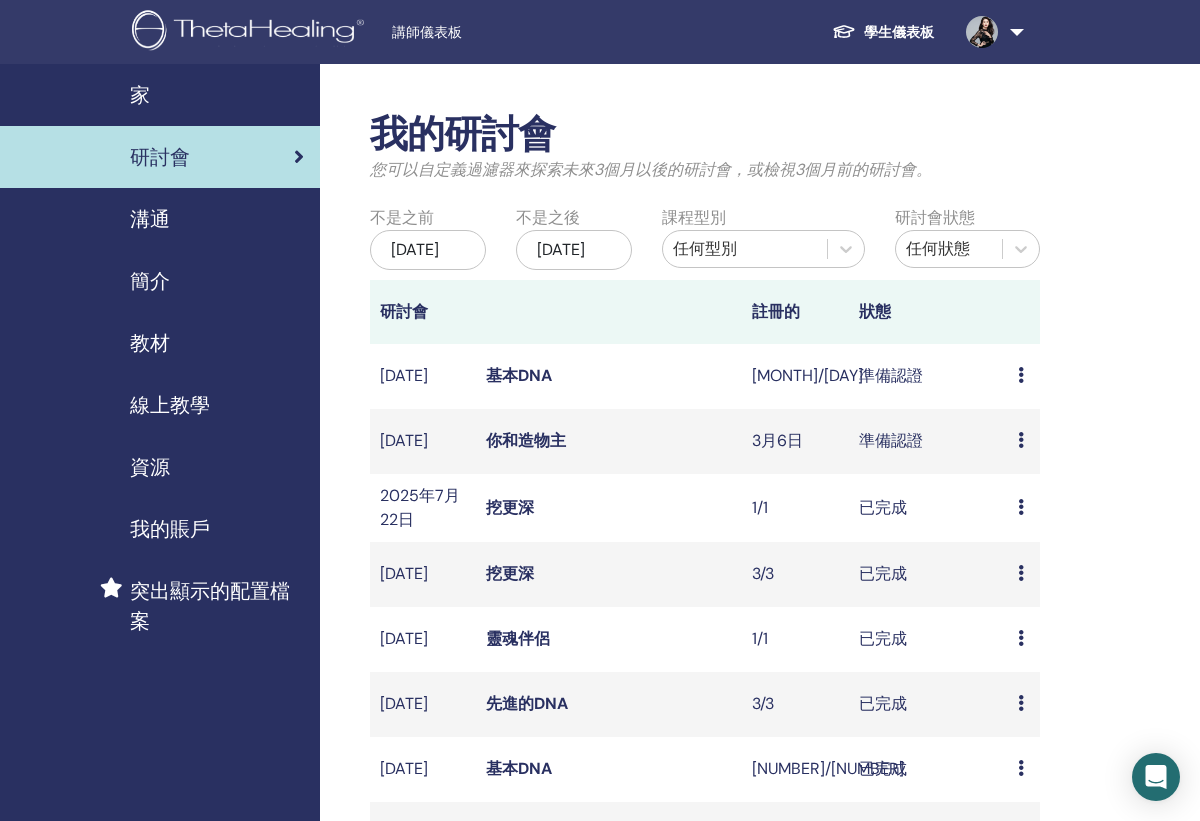 click on "基本DNA" at bounding box center (519, 375) 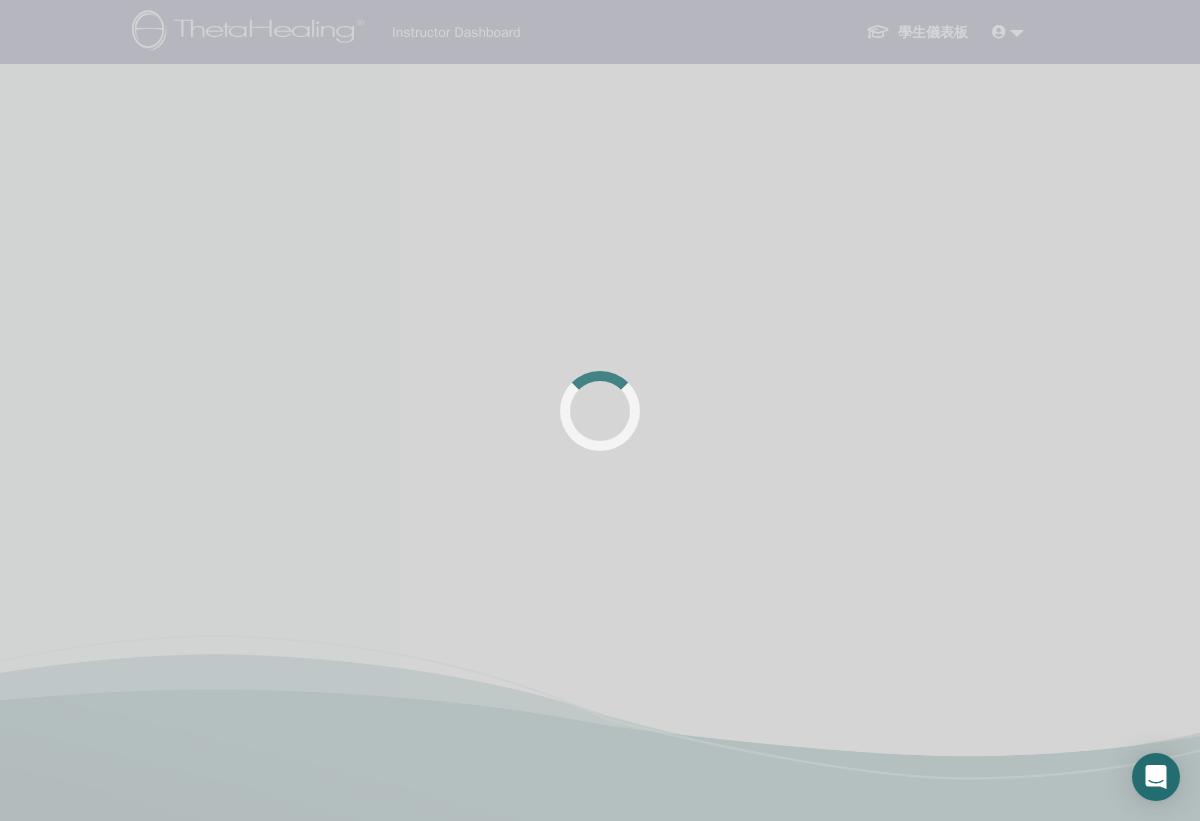 scroll, scrollTop: 0, scrollLeft: 0, axis: both 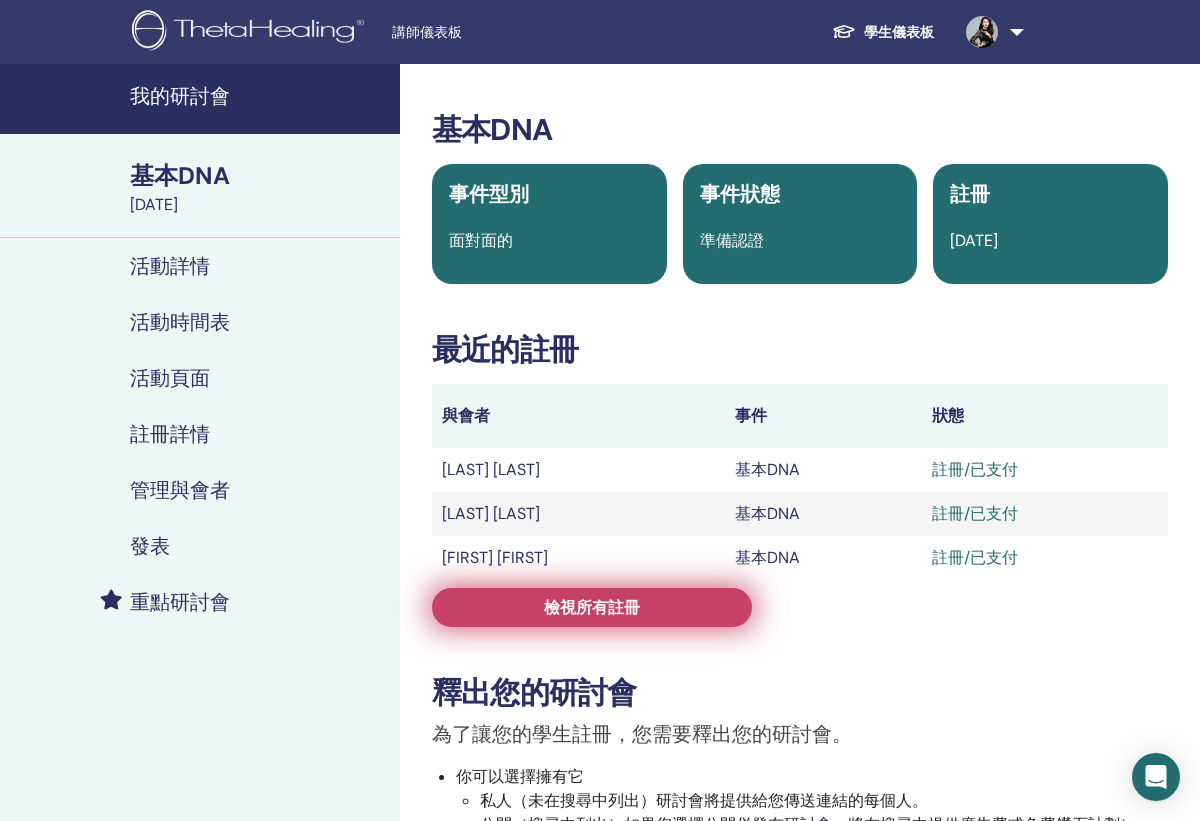 click on "檢視所有註冊" at bounding box center [592, 607] 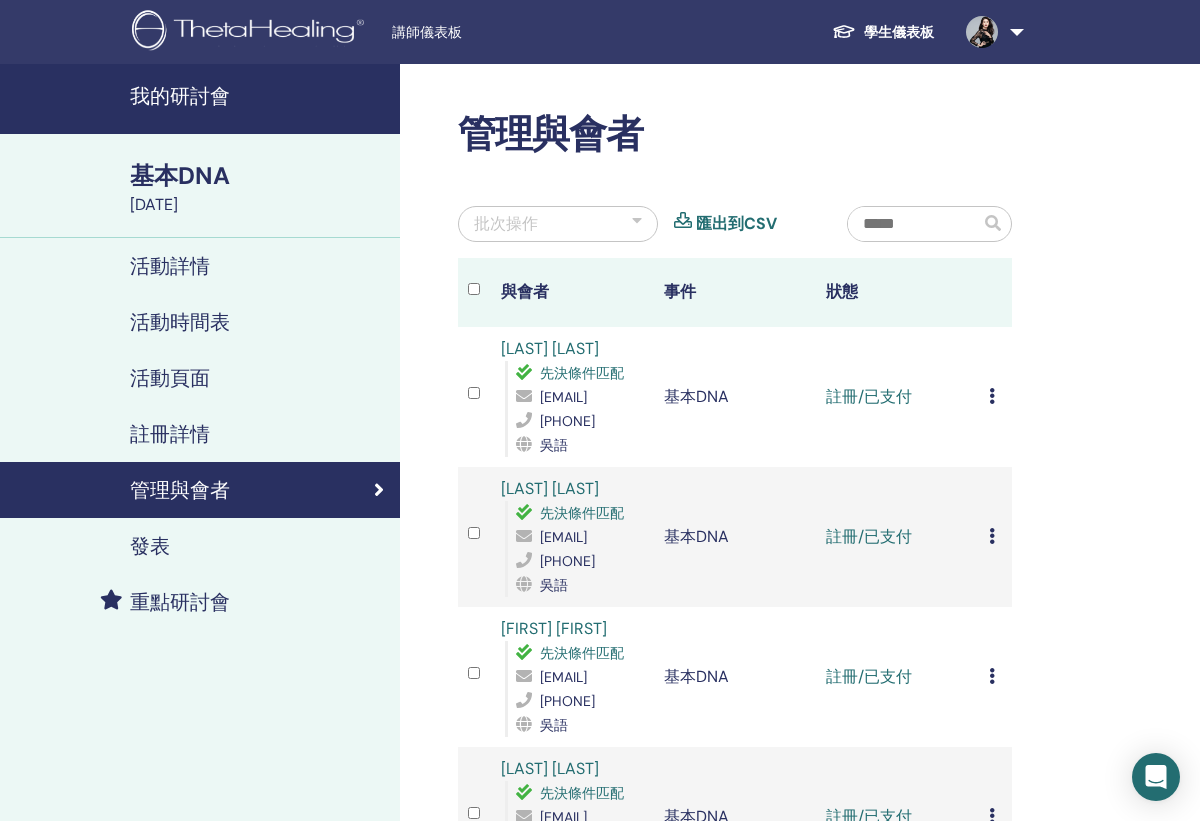 click at bounding box center (992, 396) 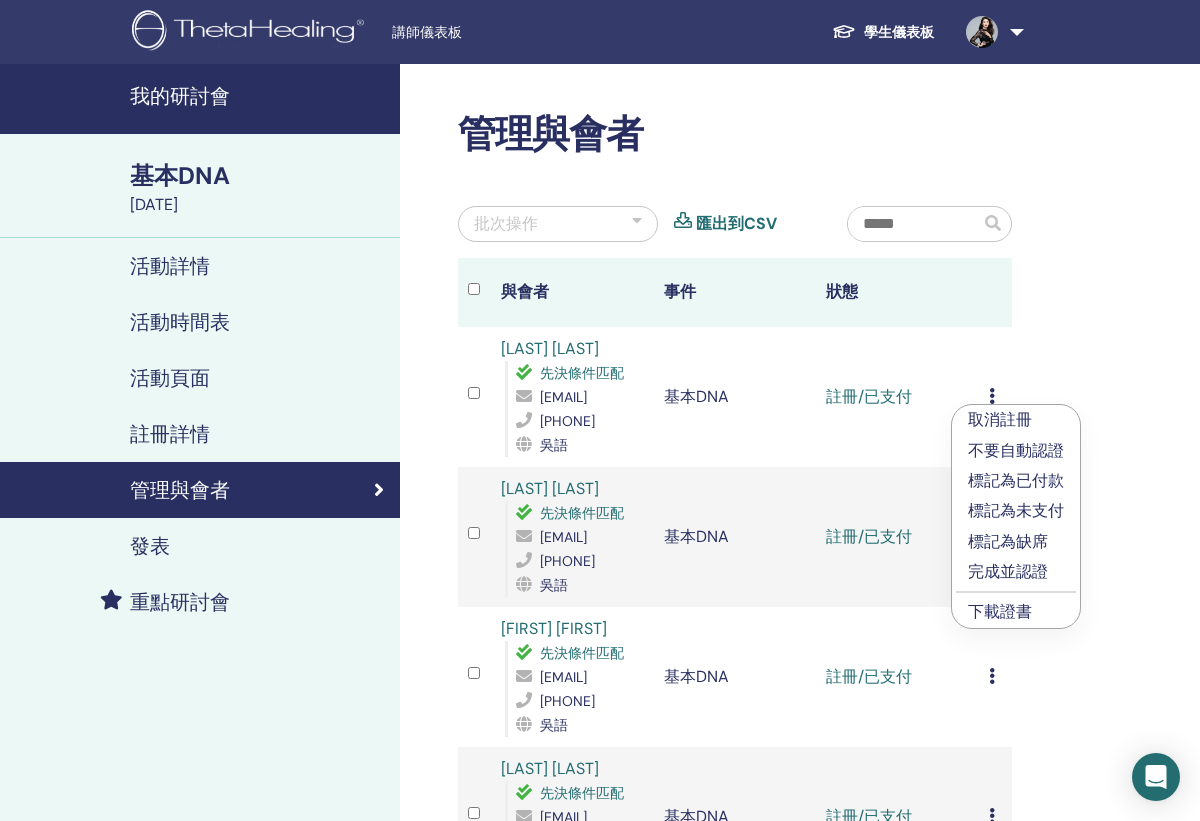 click on "完成並認證" at bounding box center (1016, 572) 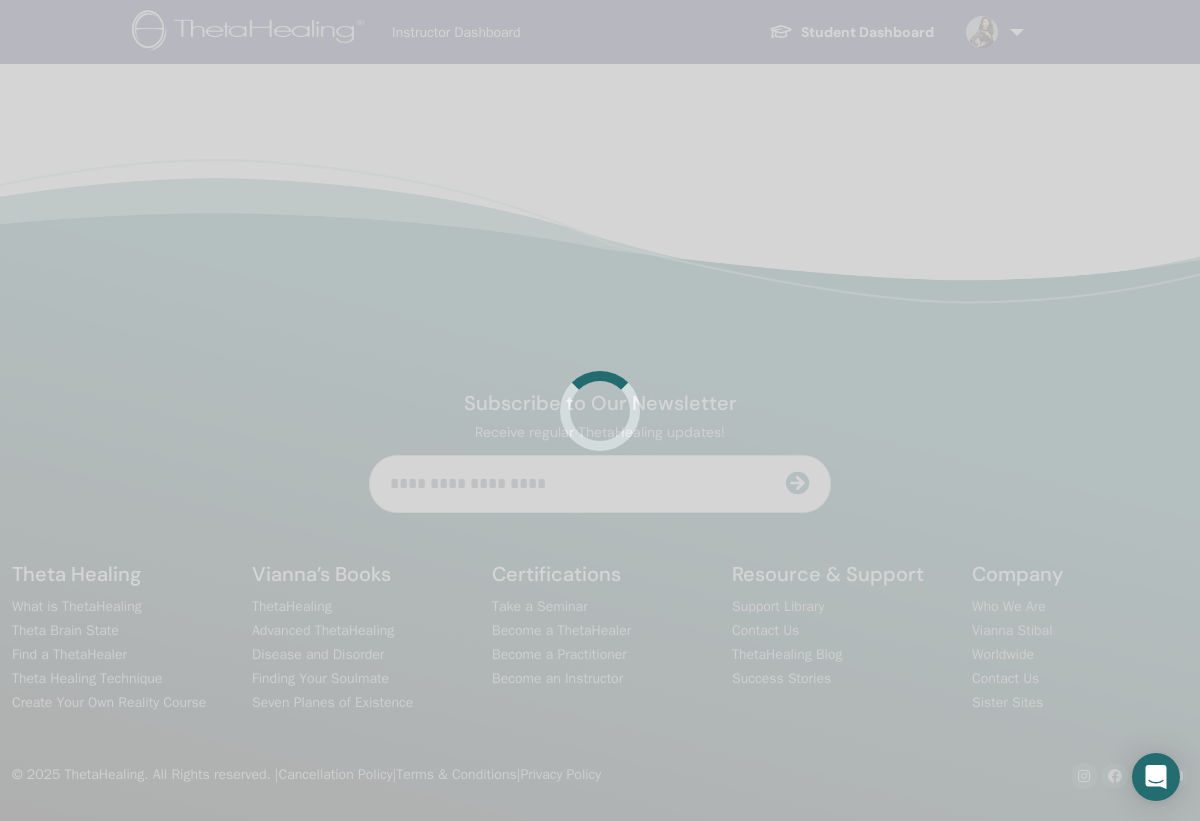 scroll, scrollTop: 0, scrollLeft: 0, axis: both 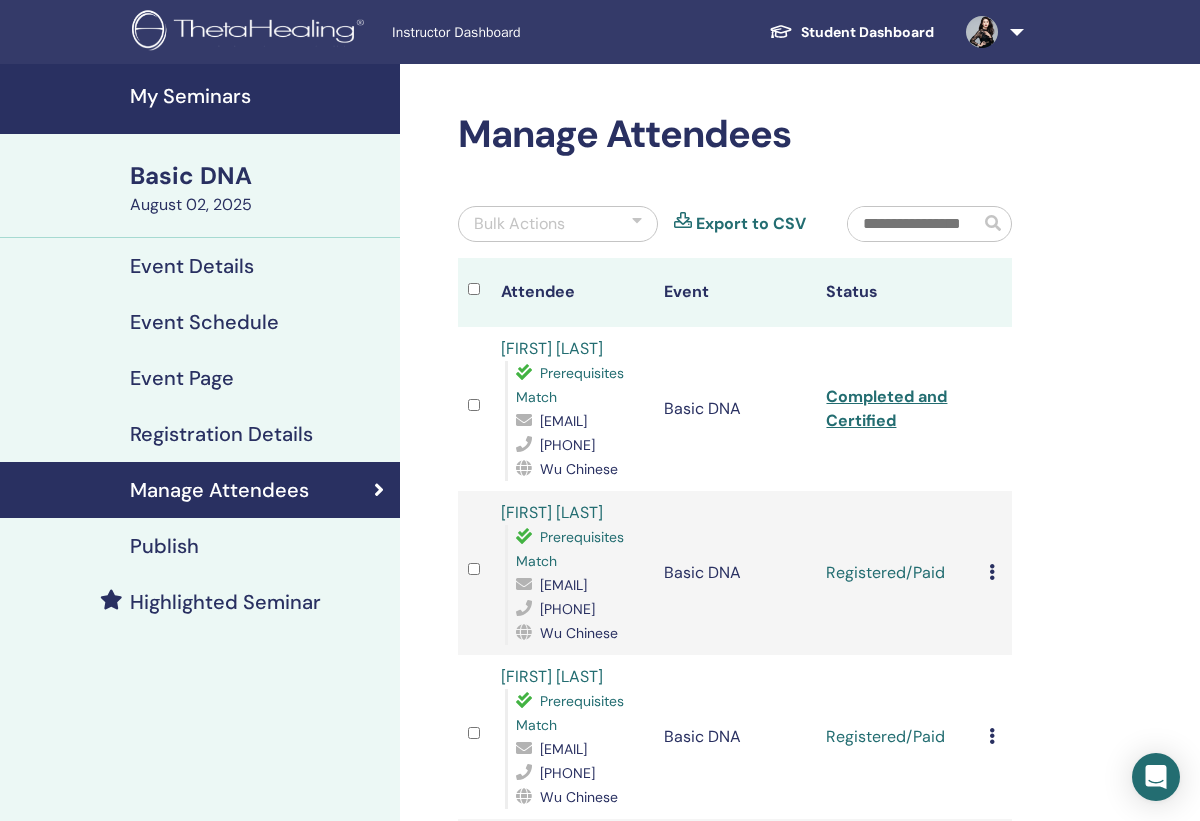 click at bounding box center (992, 572) 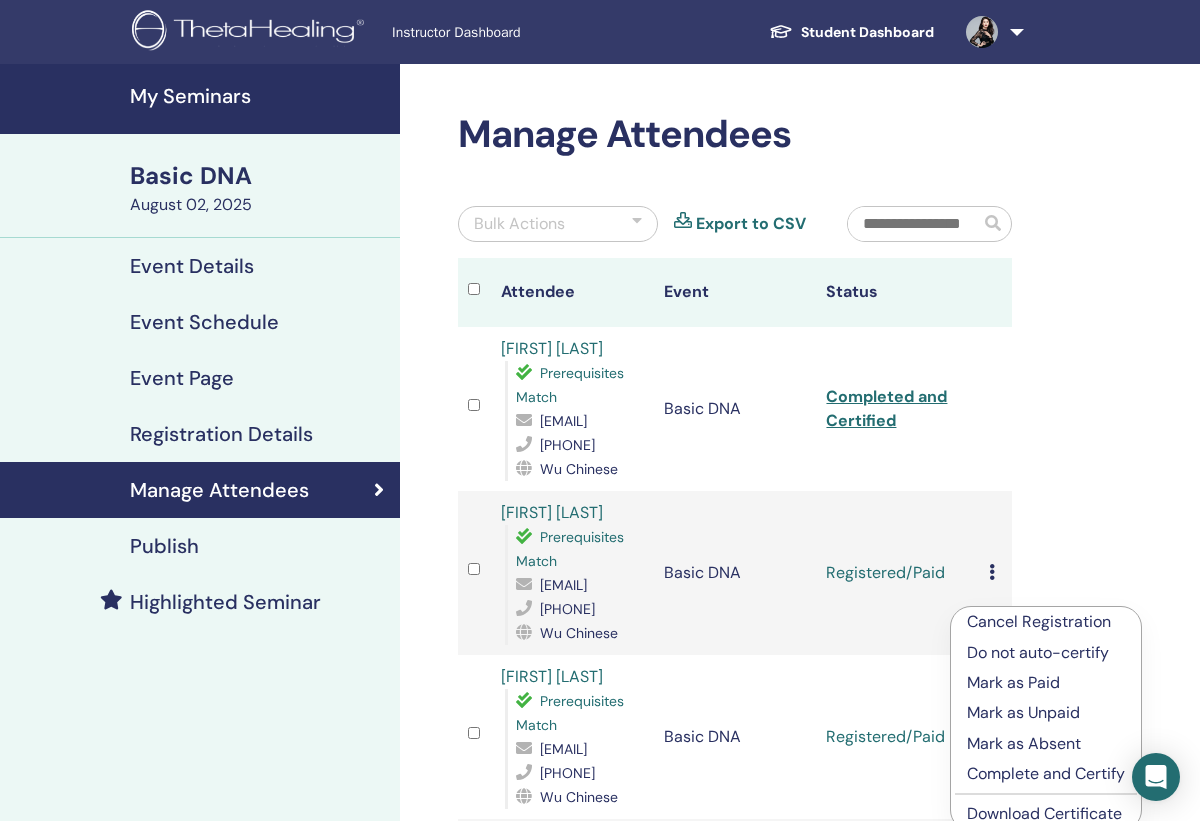 click on "Complete and Certify" at bounding box center [1046, 774] 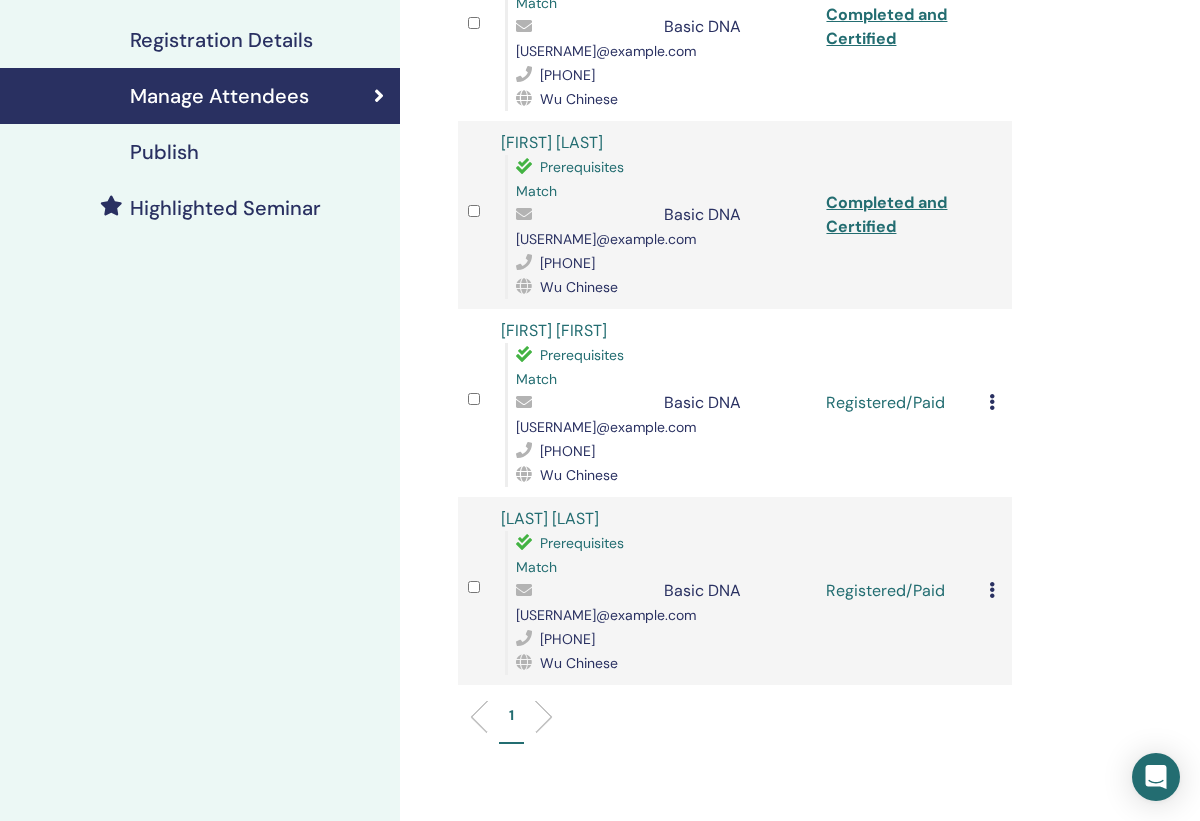 scroll, scrollTop: 395, scrollLeft: 0, axis: vertical 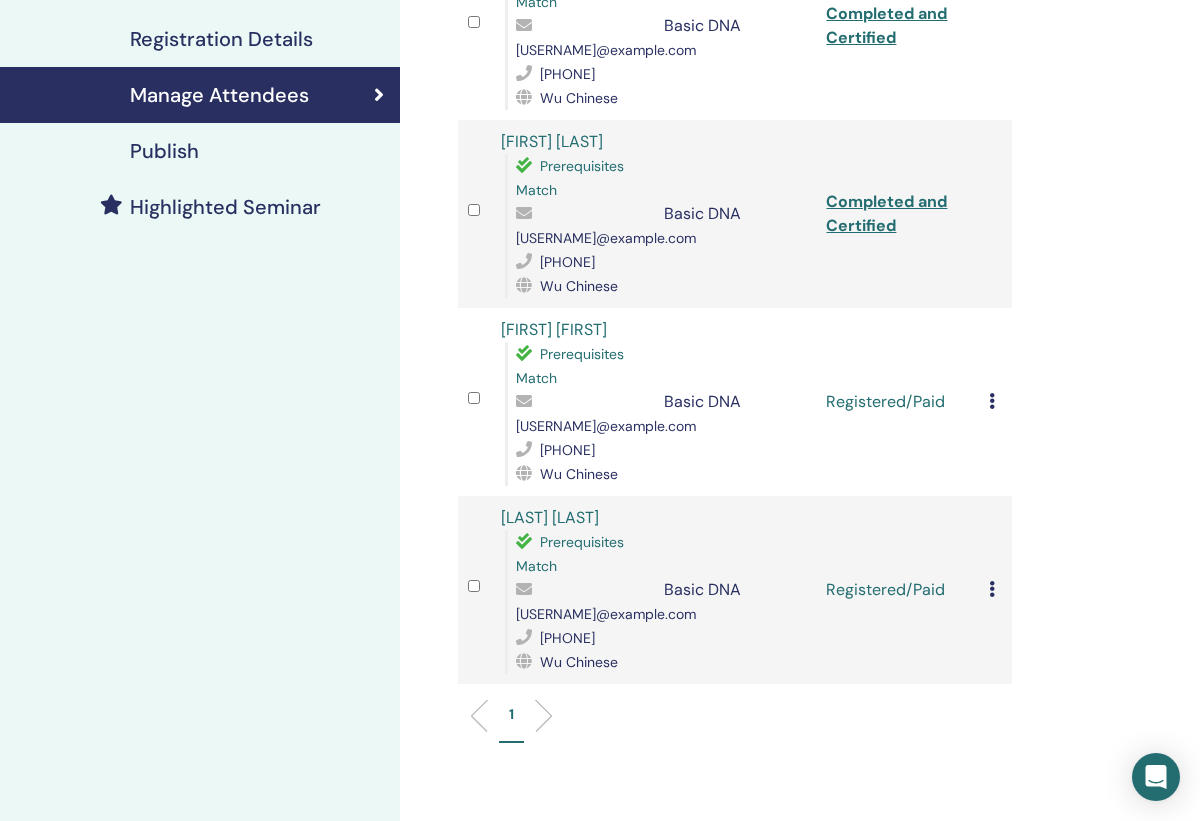 click at bounding box center (992, 401) 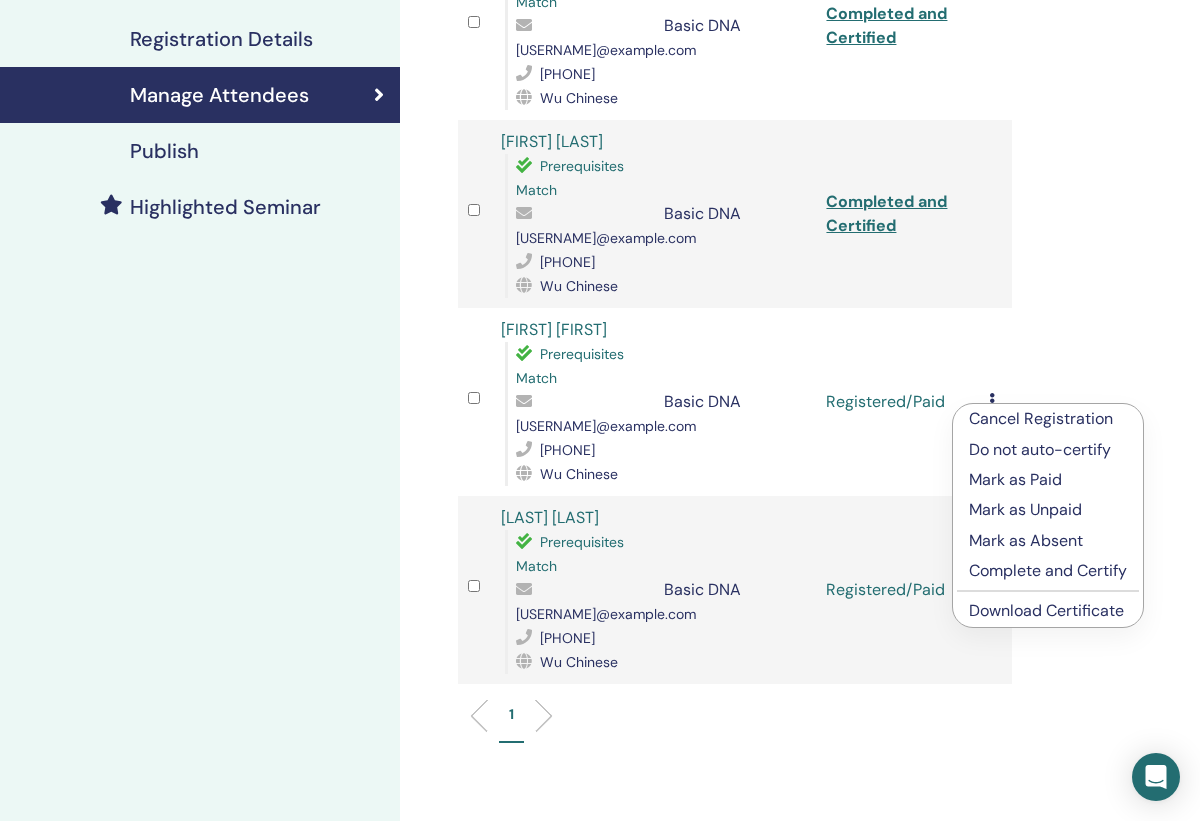 click on "Complete and Certify" at bounding box center [1048, 571] 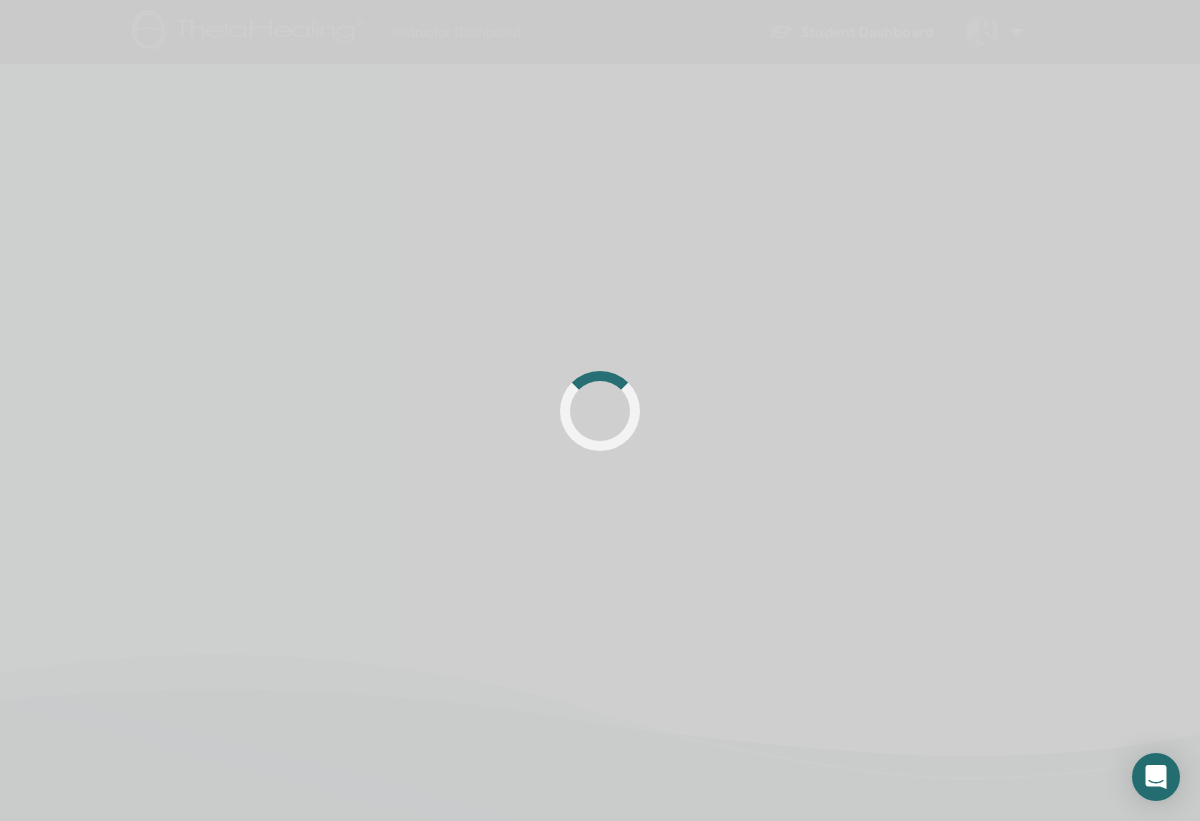 scroll, scrollTop: 395, scrollLeft: 0, axis: vertical 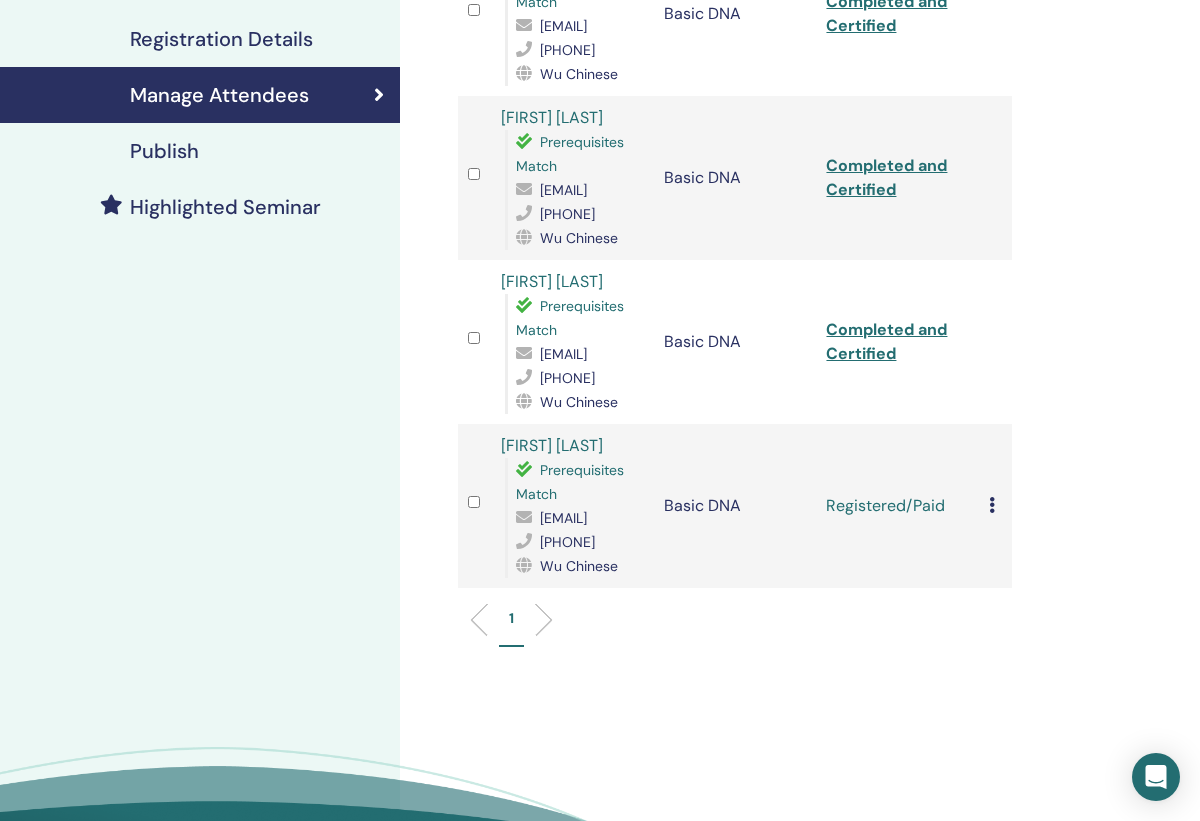 click at bounding box center [992, 505] 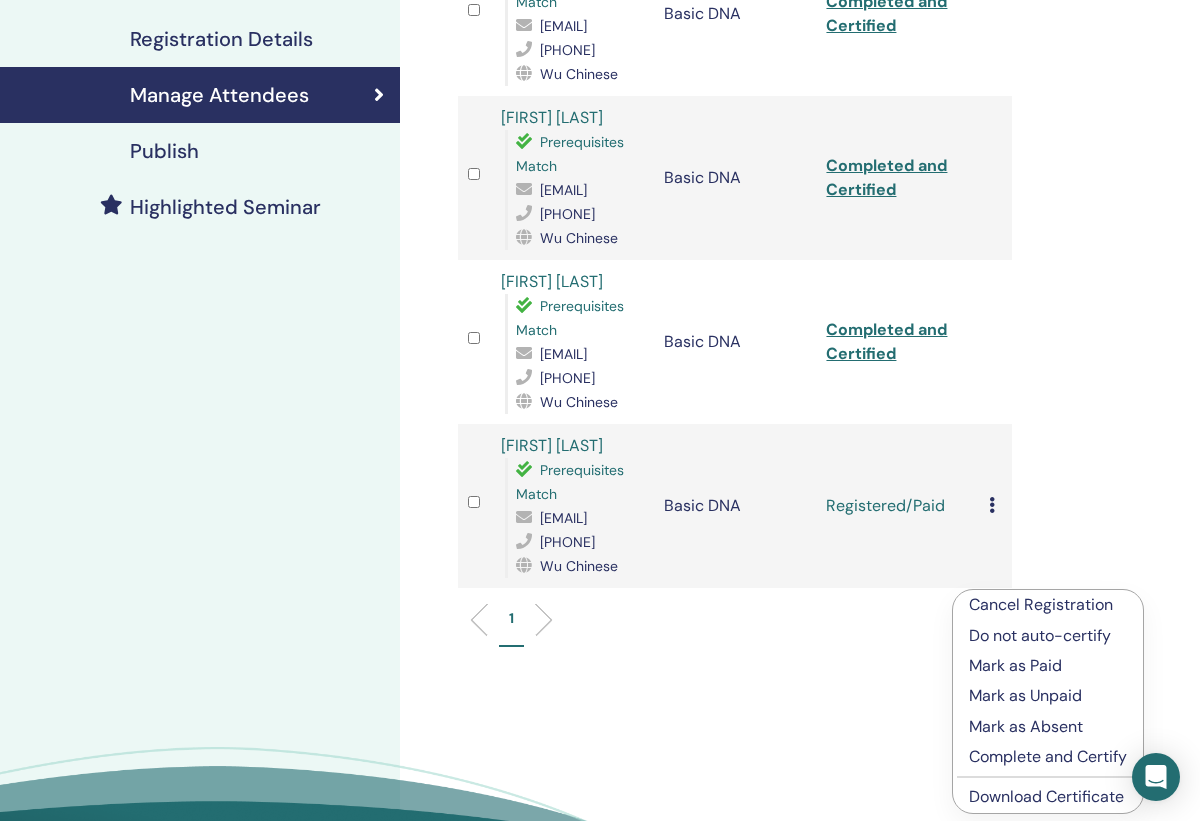 click on "Complete and Certify" at bounding box center (1048, 757) 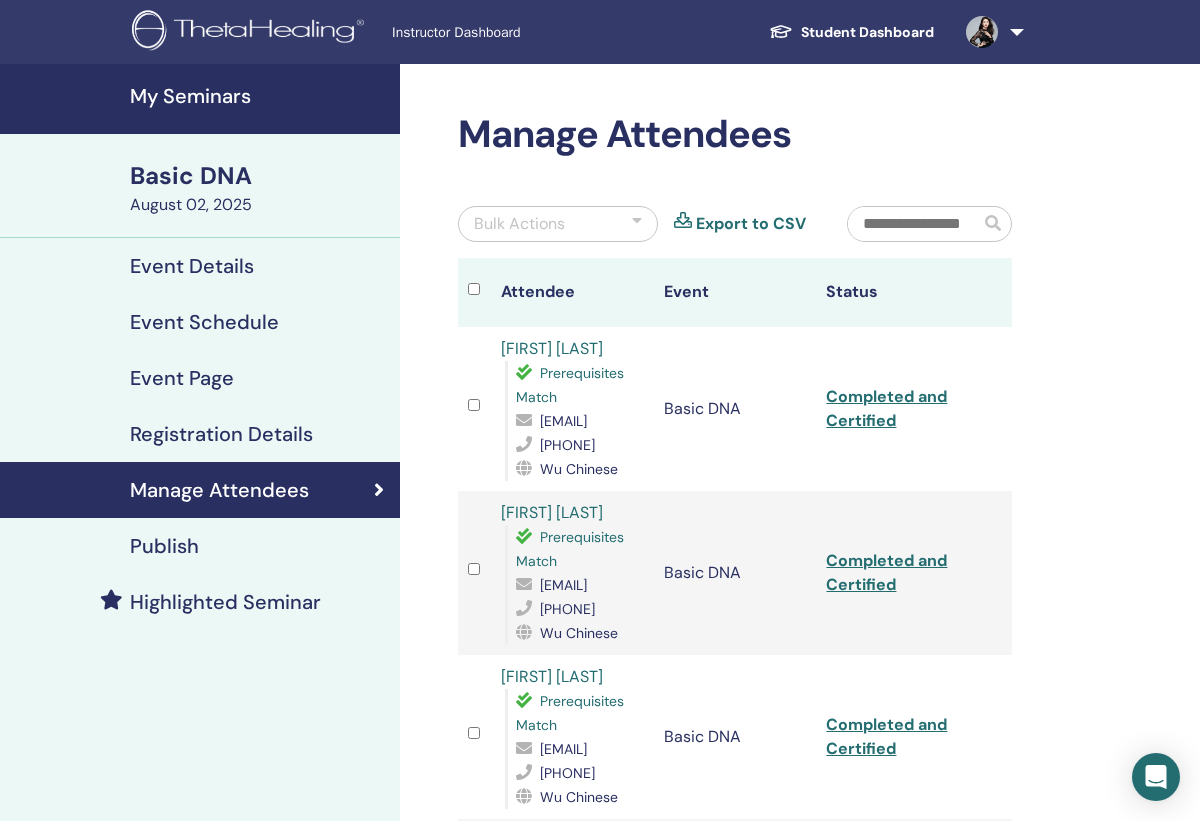 scroll, scrollTop: 0, scrollLeft: 0, axis: both 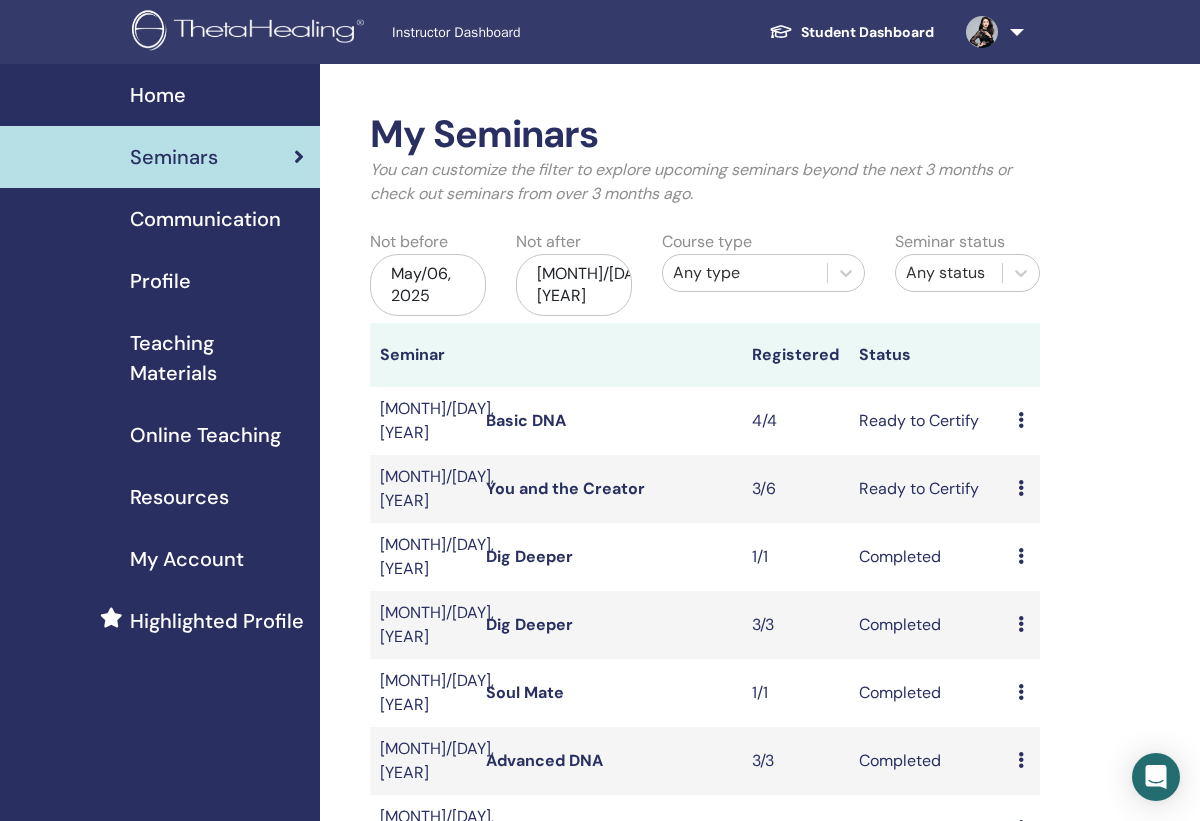 click on "You and the Creator" at bounding box center [565, 488] 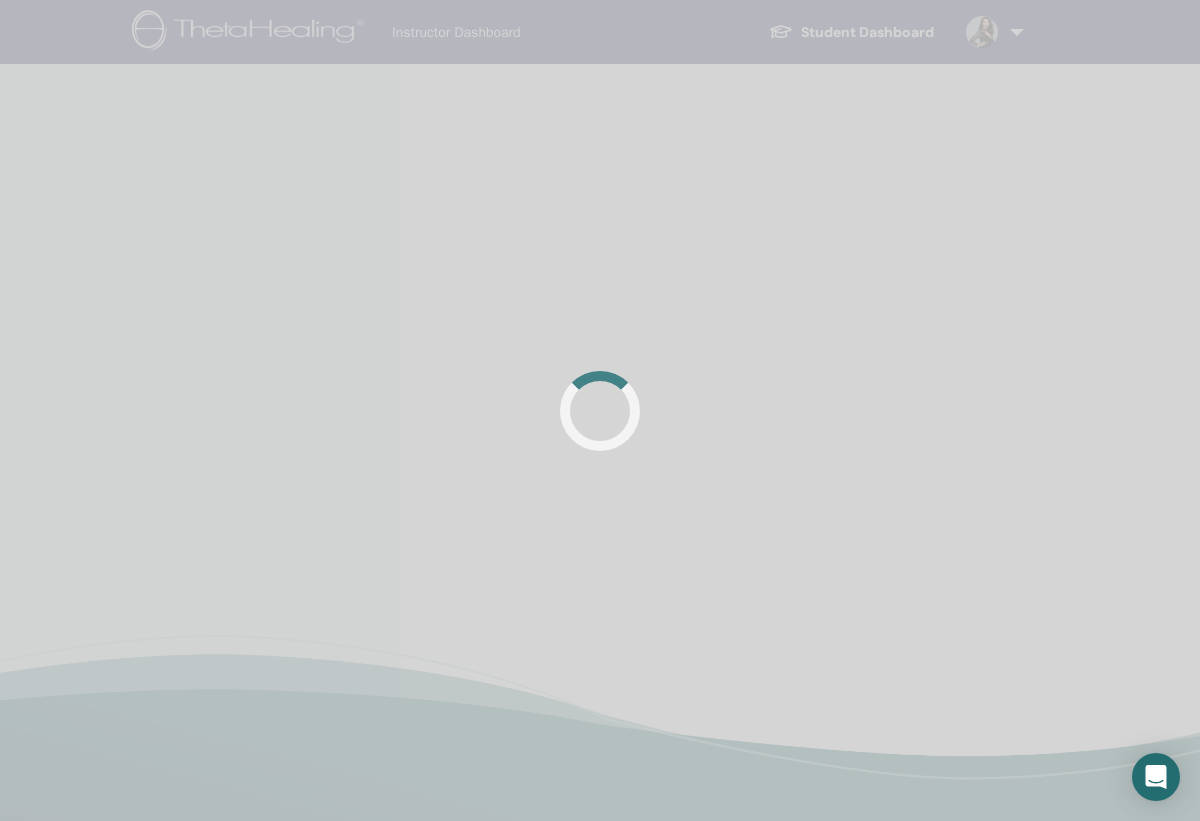 scroll, scrollTop: 0, scrollLeft: 0, axis: both 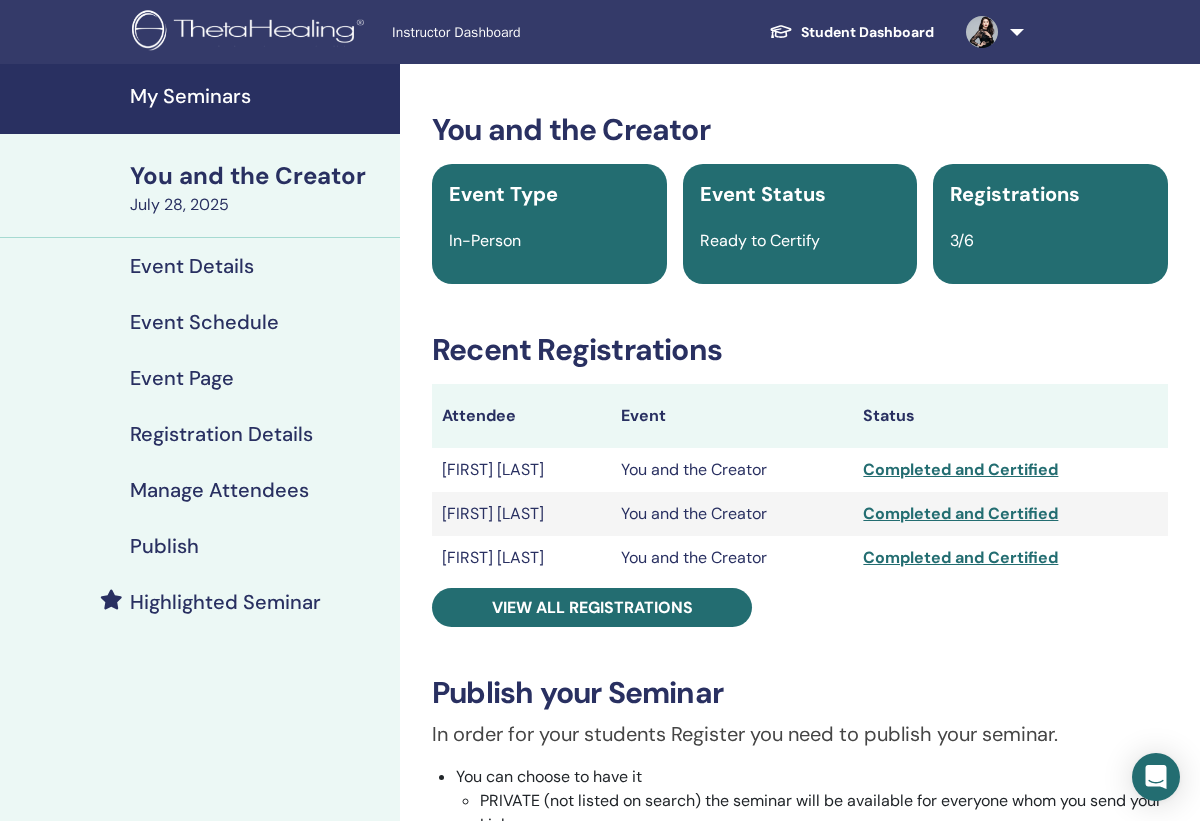 click on "Student Dashboard" at bounding box center [851, 32] 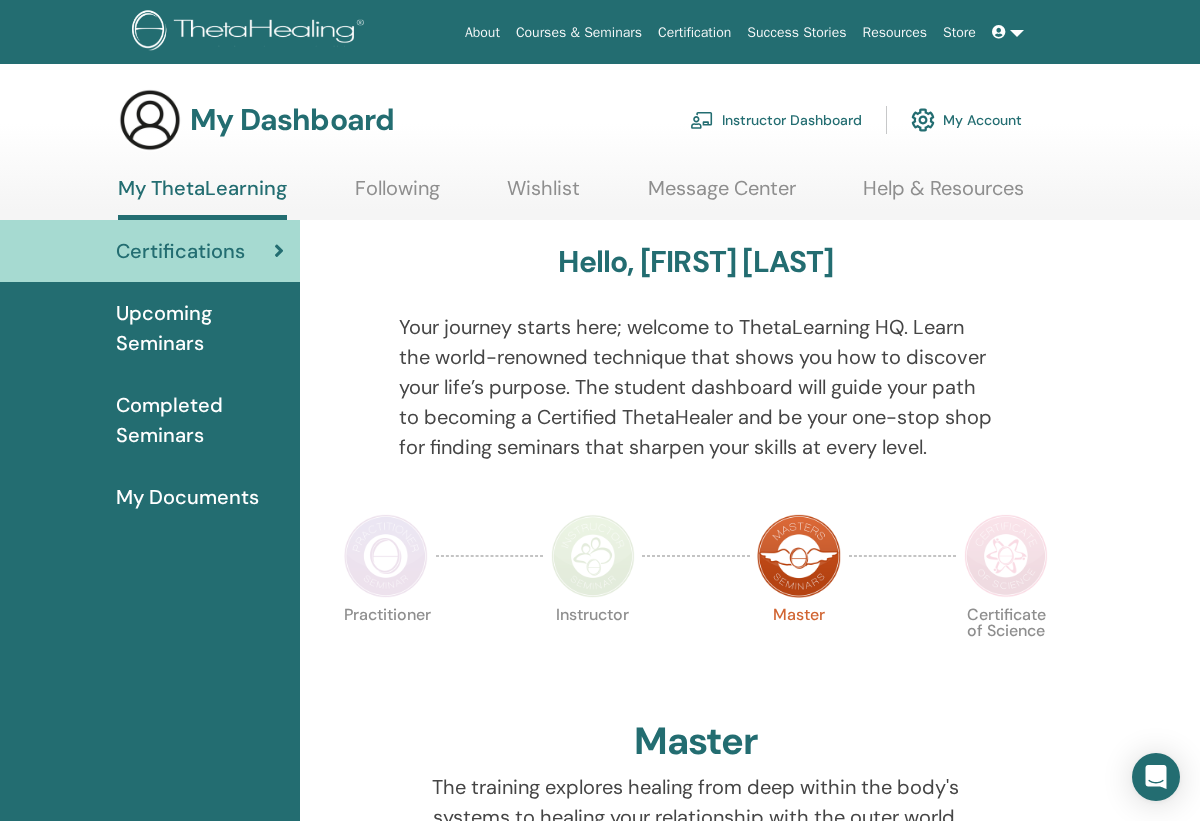 scroll, scrollTop: 0, scrollLeft: 0, axis: both 